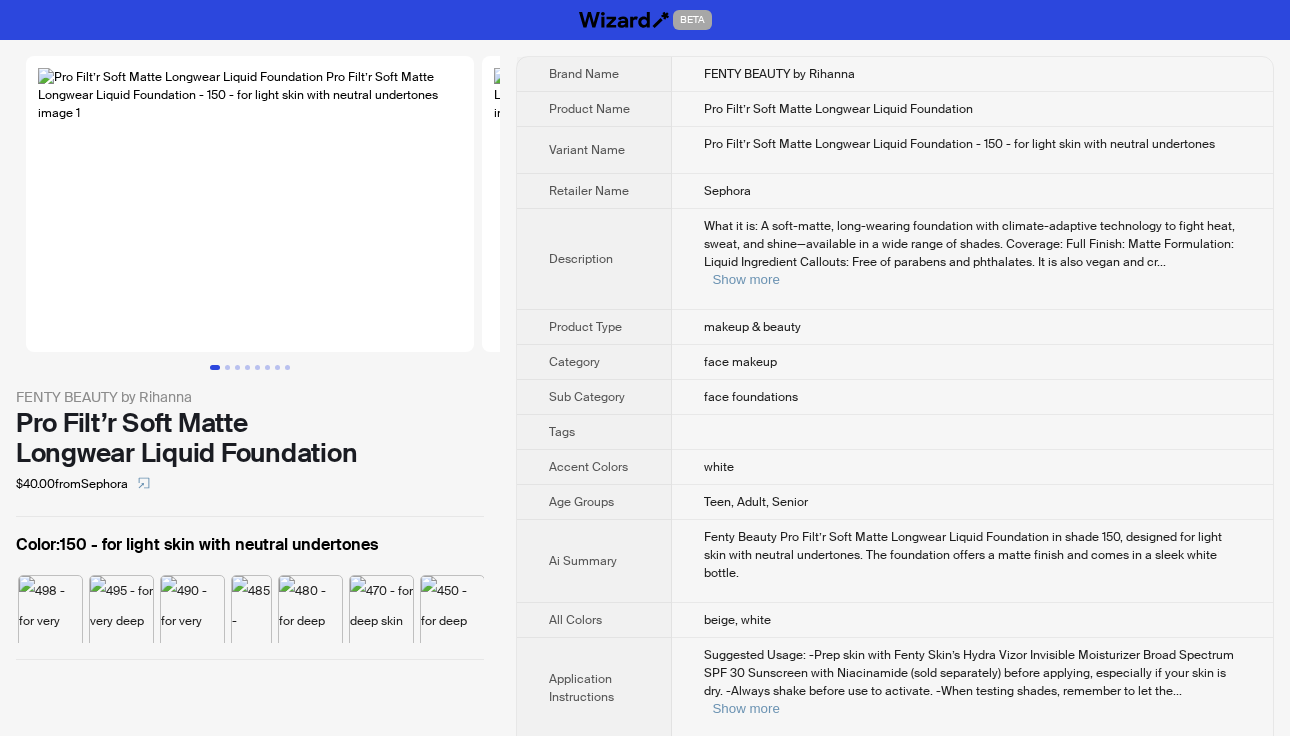 scroll, scrollTop: 0, scrollLeft: 0, axis: both 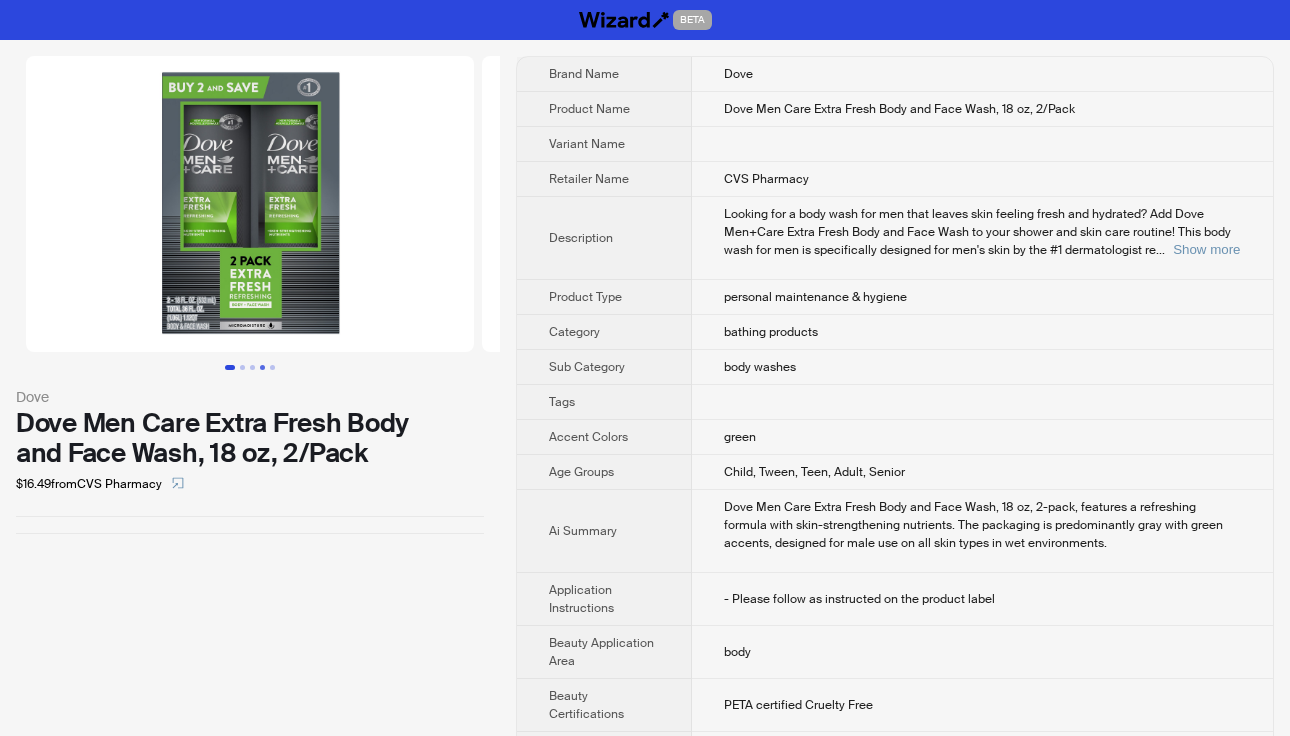 click at bounding box center [262, 367] 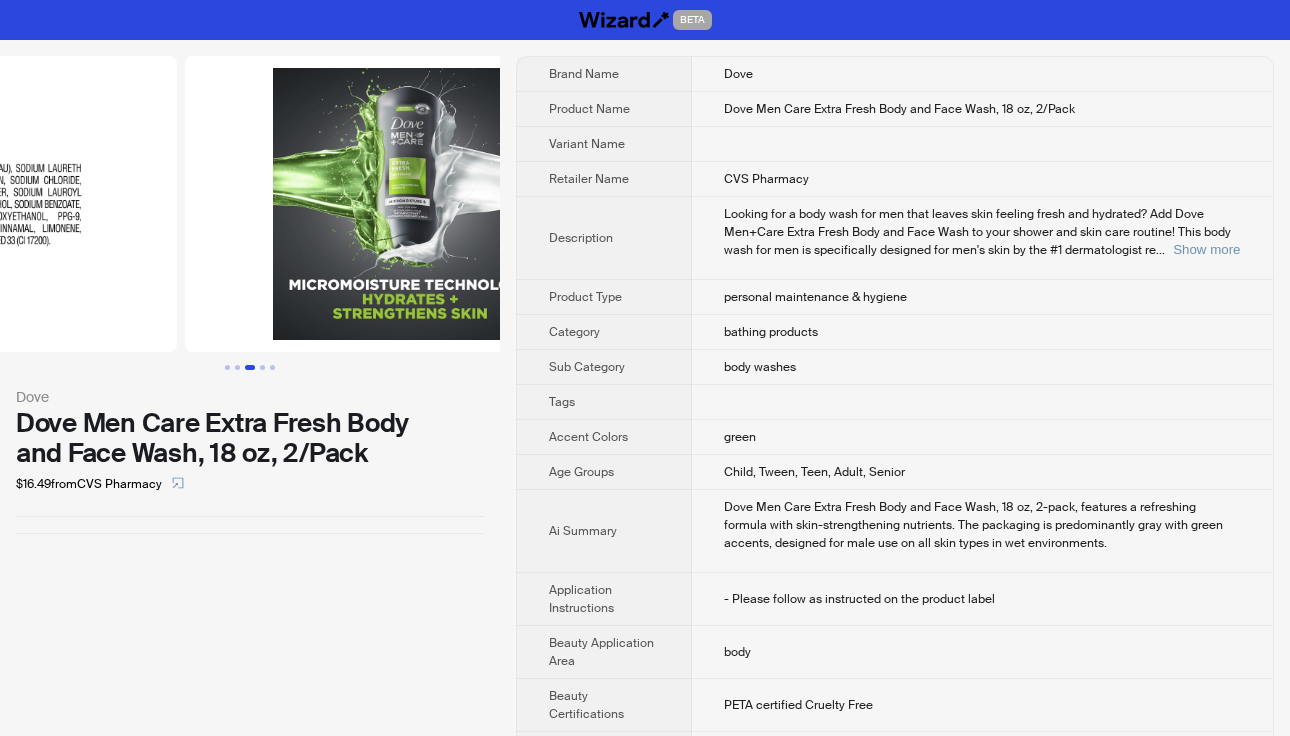 scroll, scrollTop: 0, scrollLeft: 1368, axis: horizontal 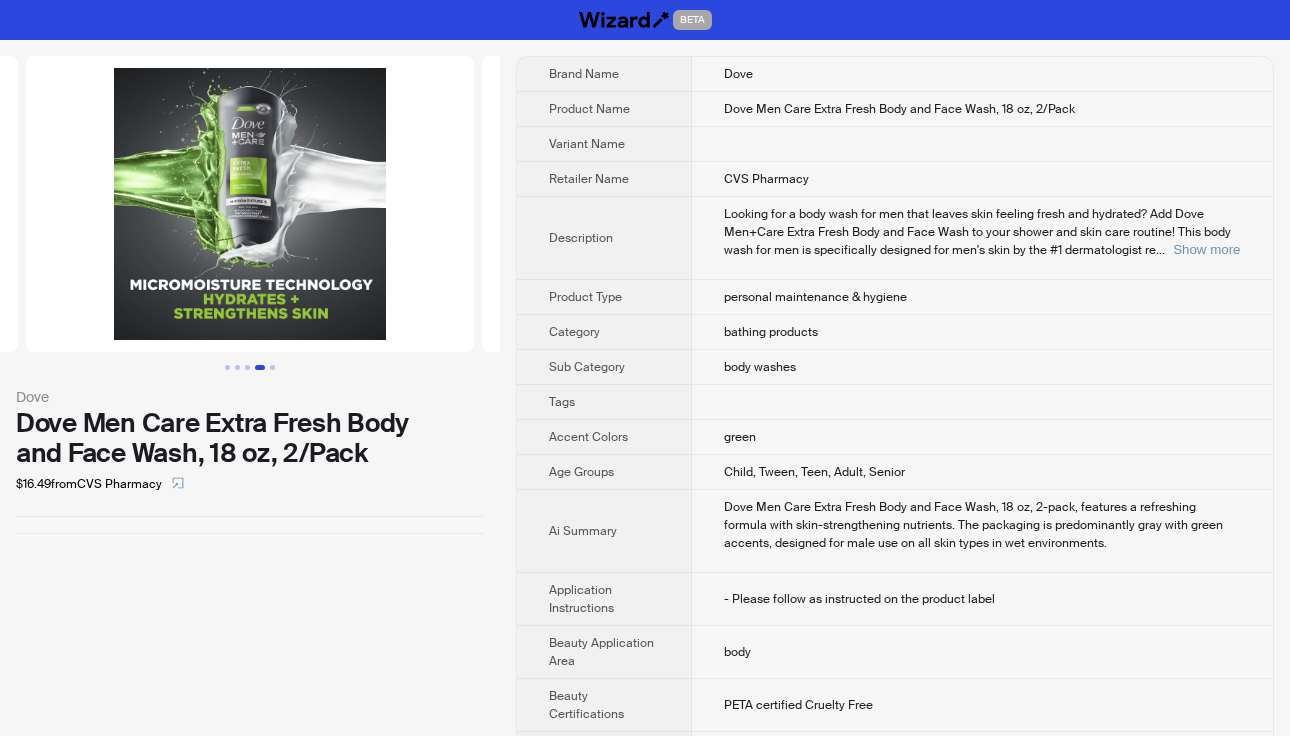 click at bounding box center (250, 213) 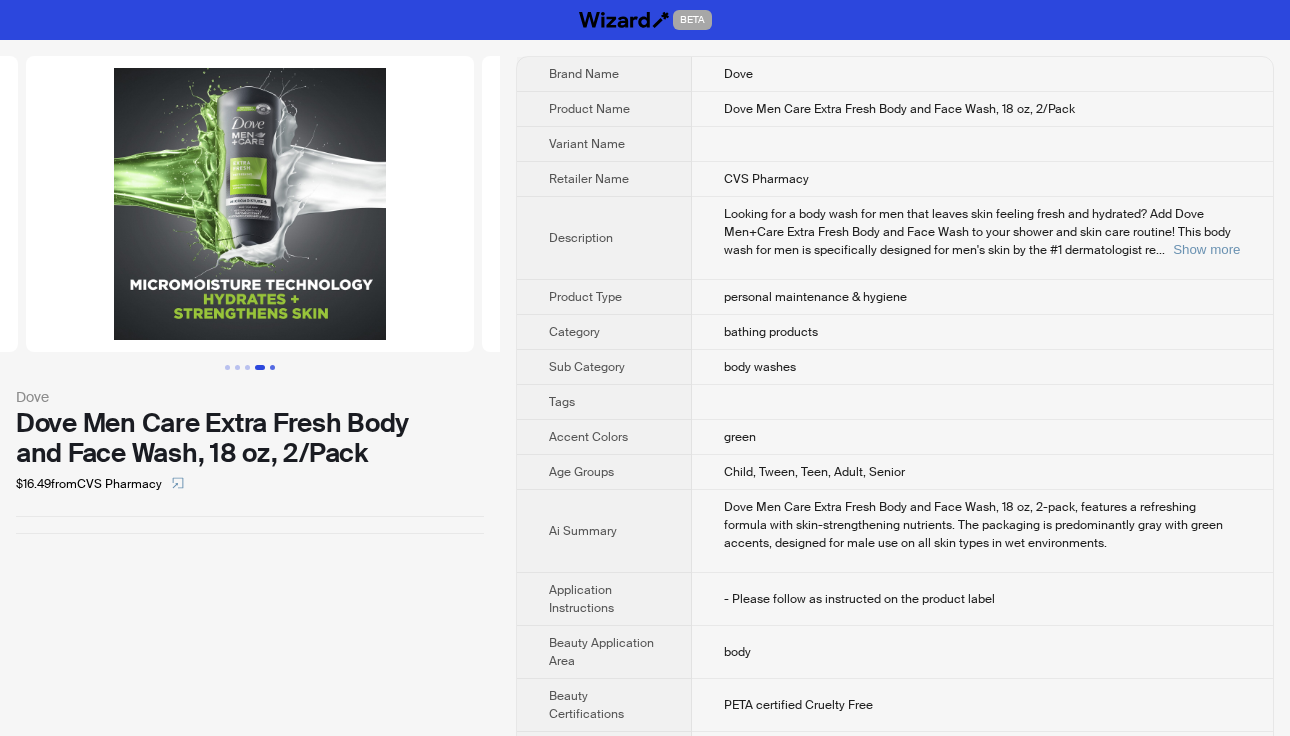 click at bounding box center [272, 367] 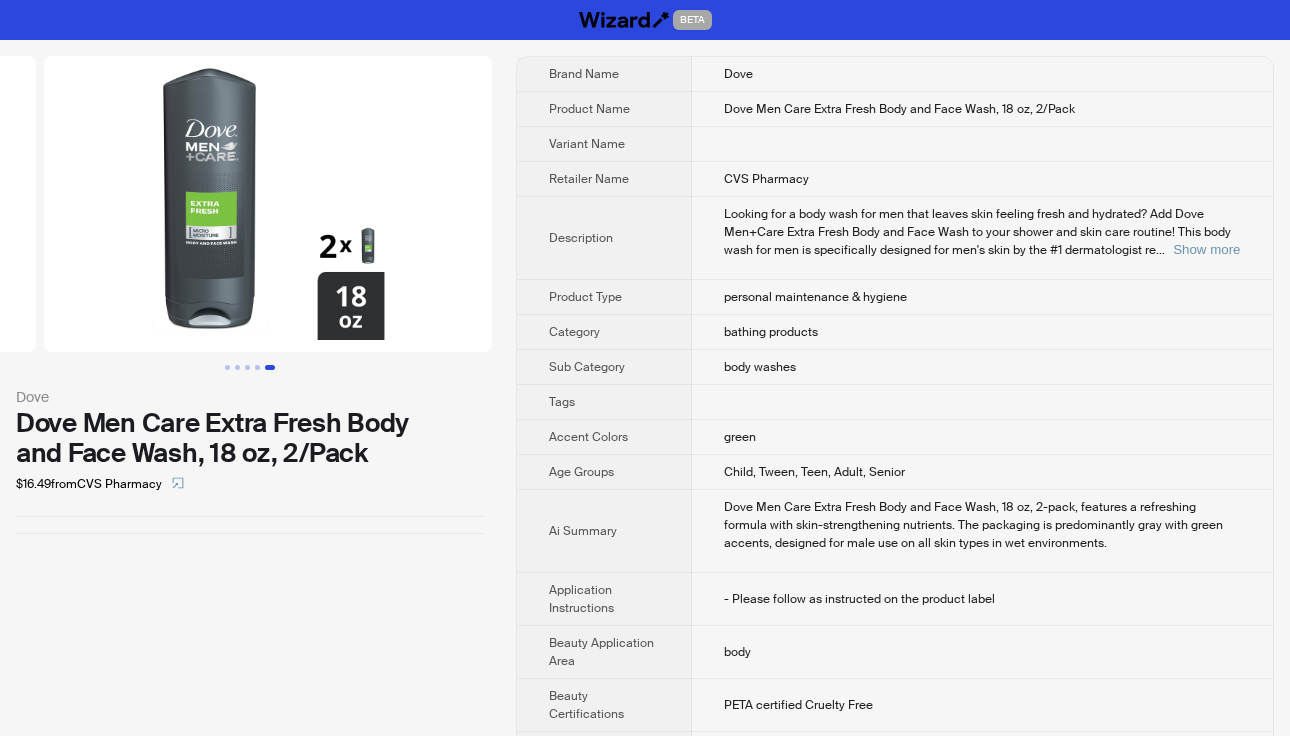 scroll, scrollTop: 0, scrollLeft: 1824, axis: horizontal 